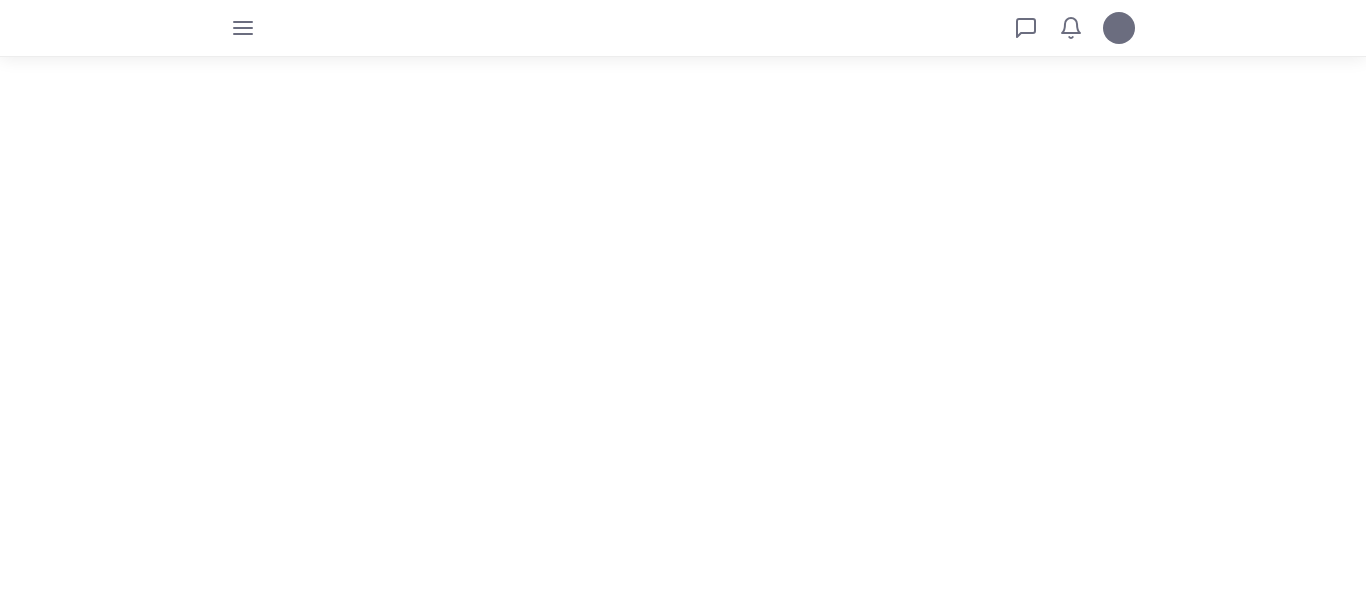 scroll, scrollTop: 0, scrollLeft: 0, axis: both 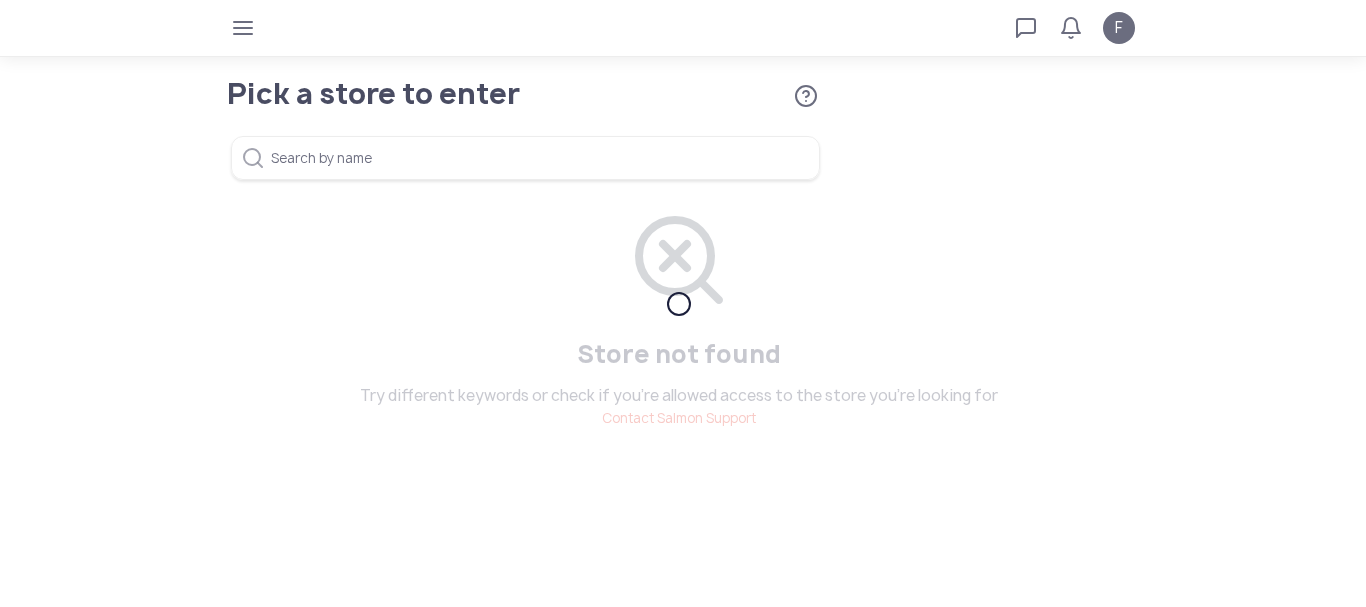 click 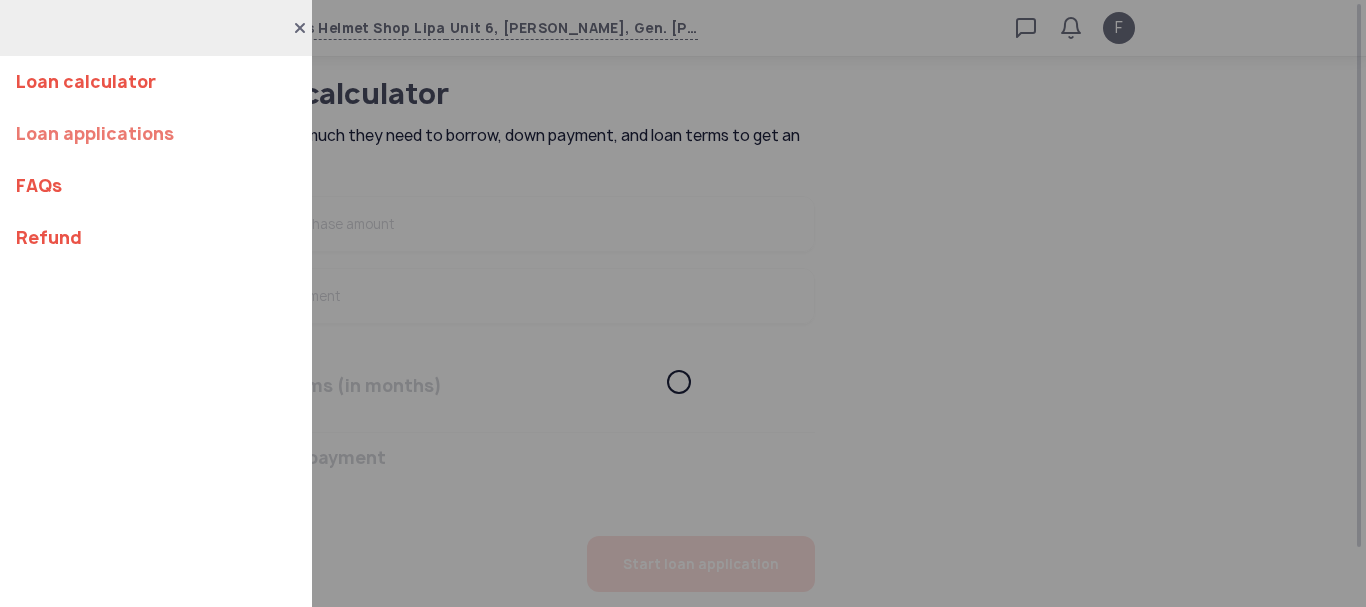 type on "******" 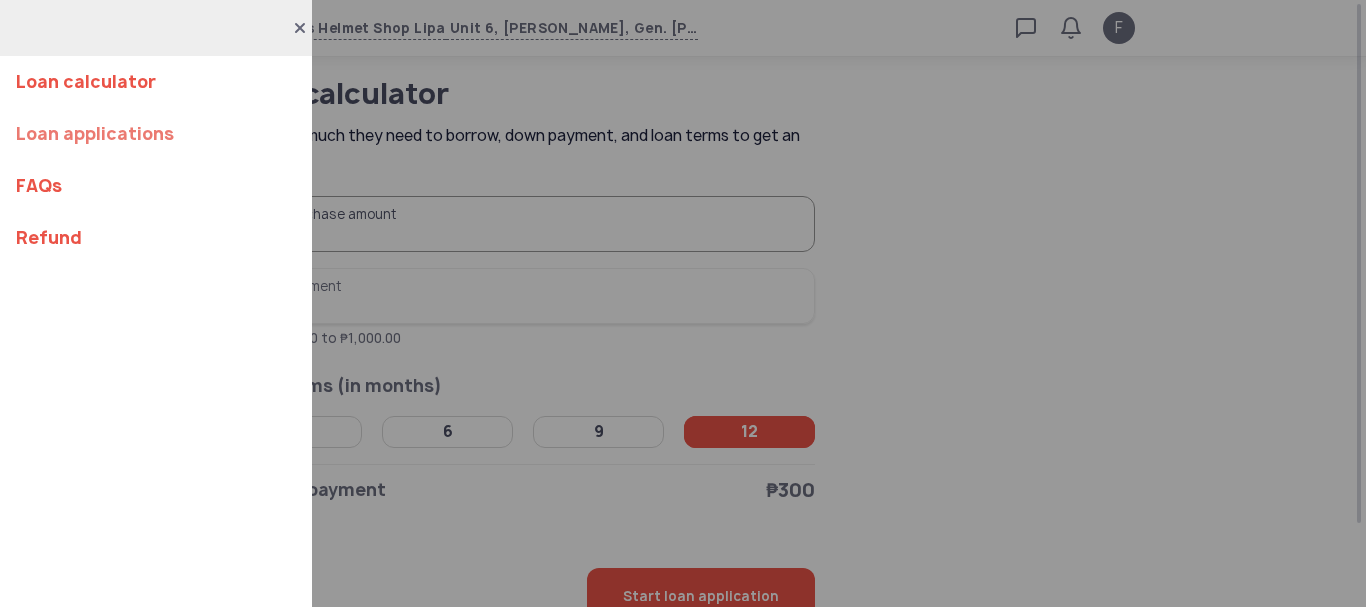 click on "Loan applications" 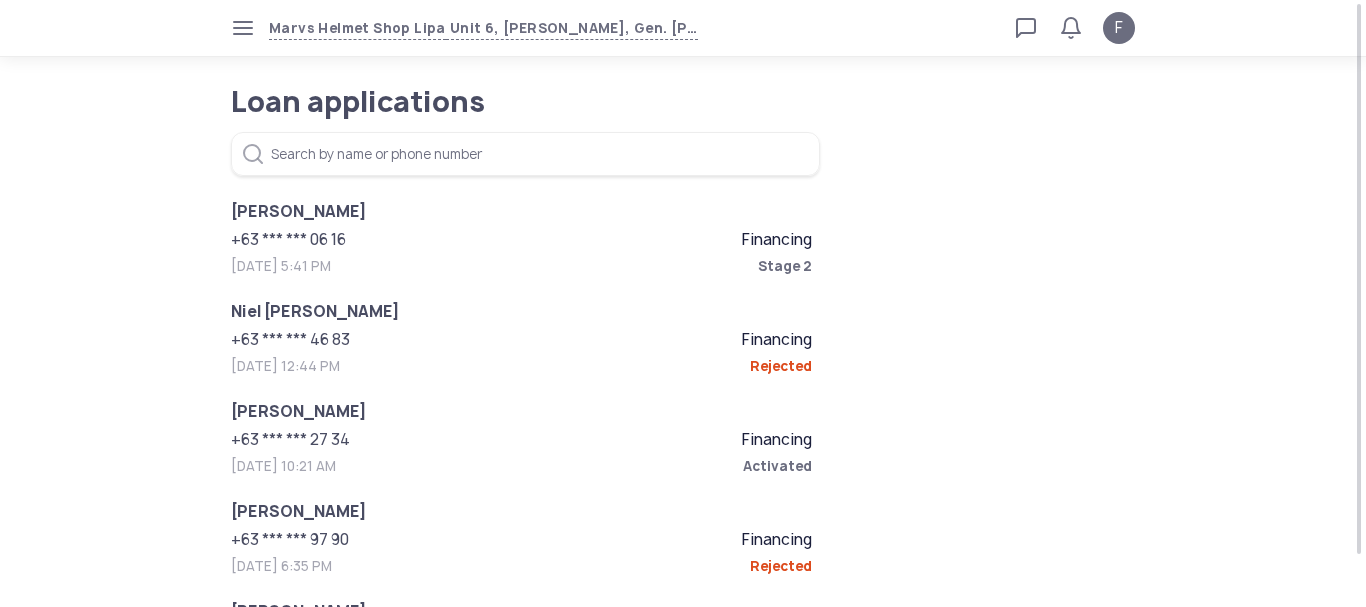 click on "+63 *** *** 06 16" 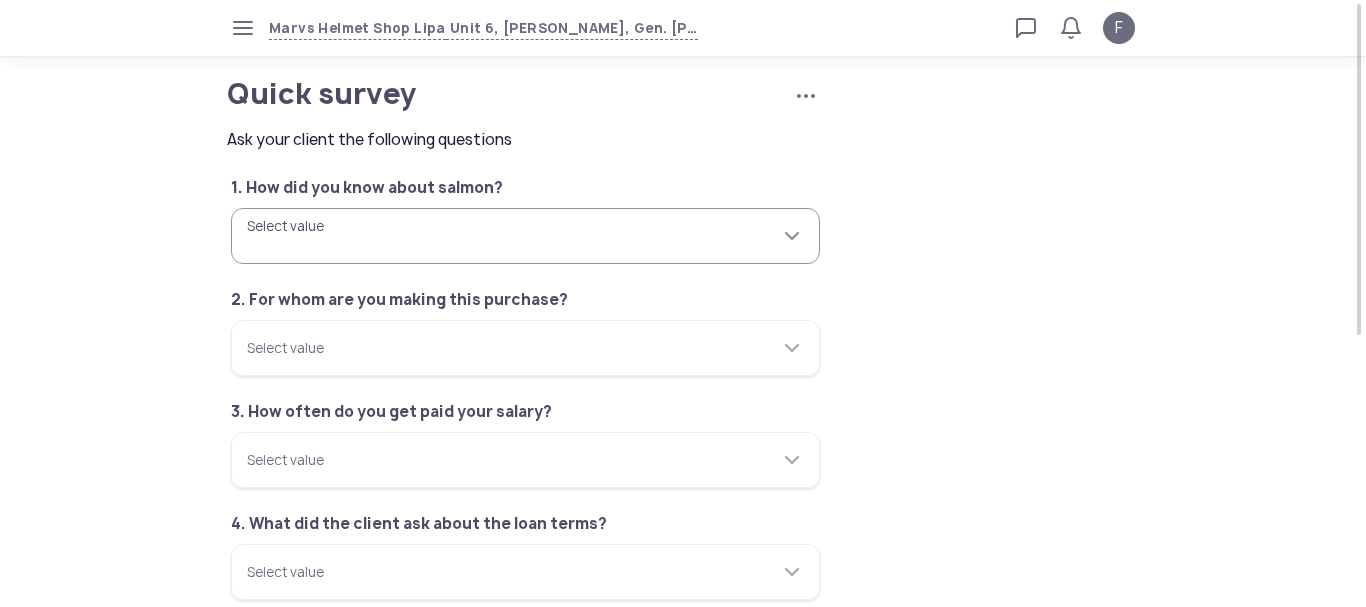 click on "Select value" at bounding box center [525, 236] 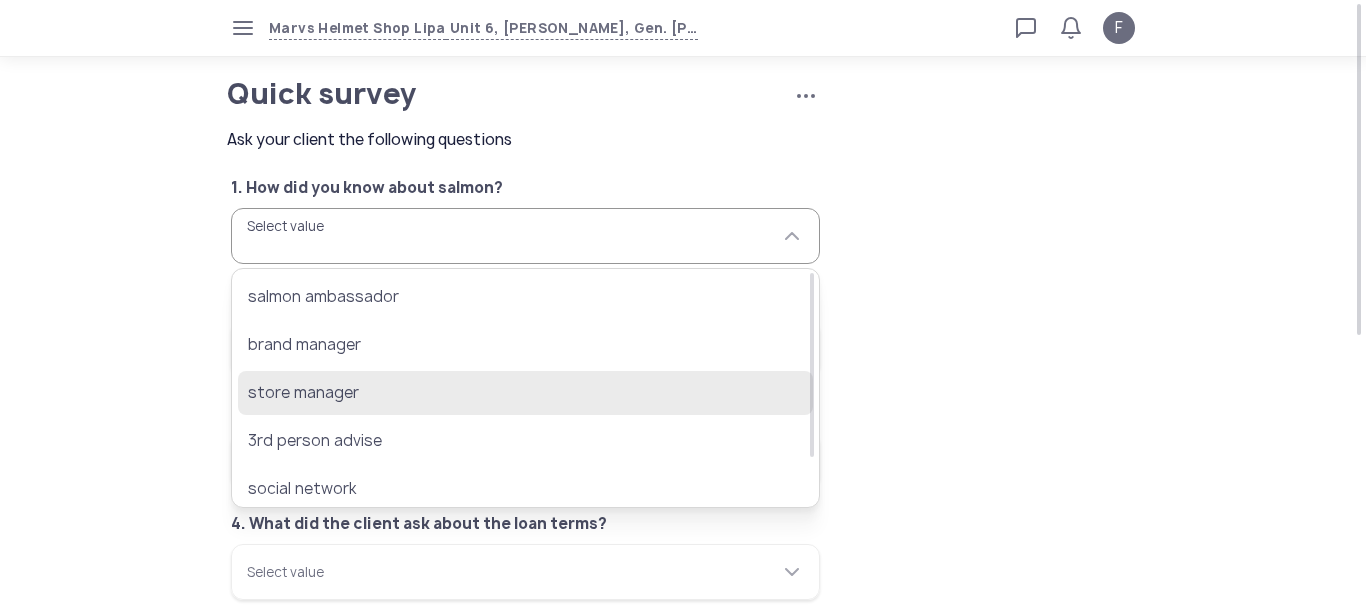 click on "store manager" 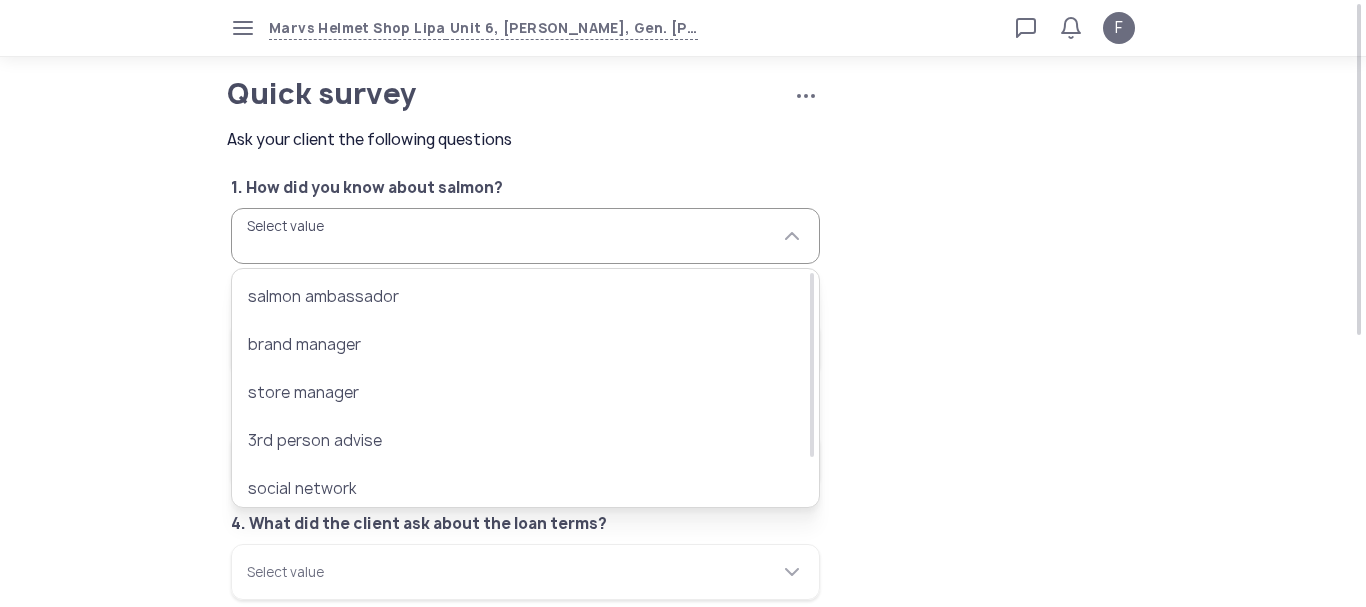 type on "**********" 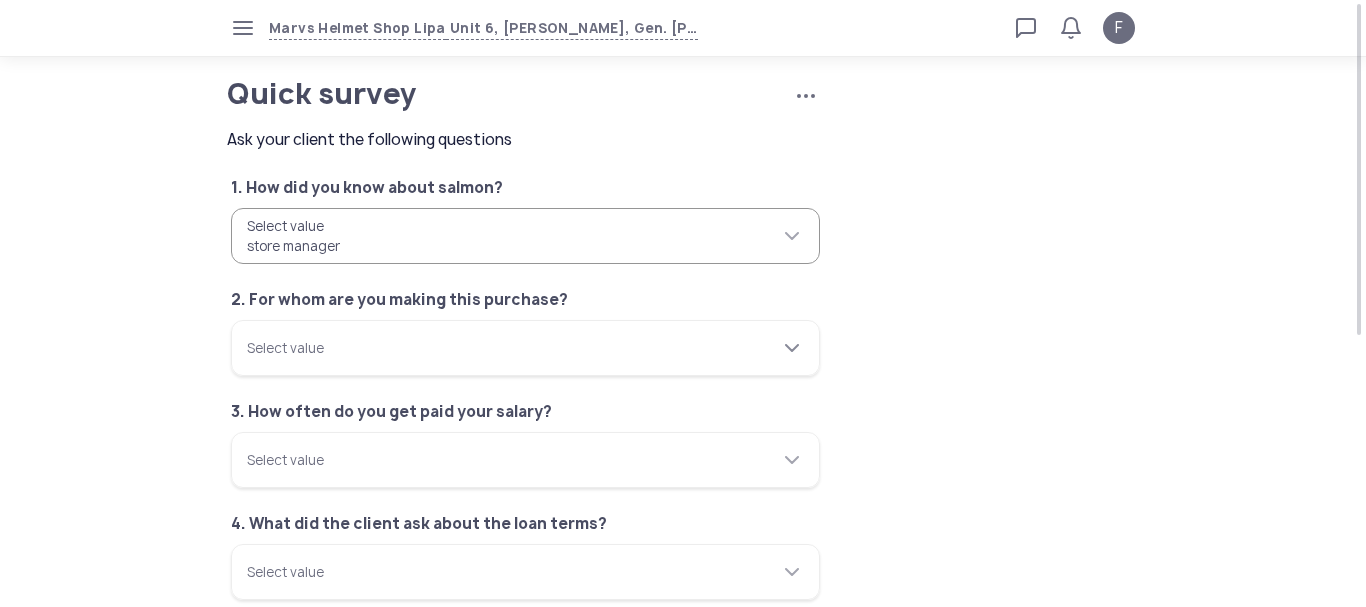 click on "Select value" at bounding box center [525, 348] 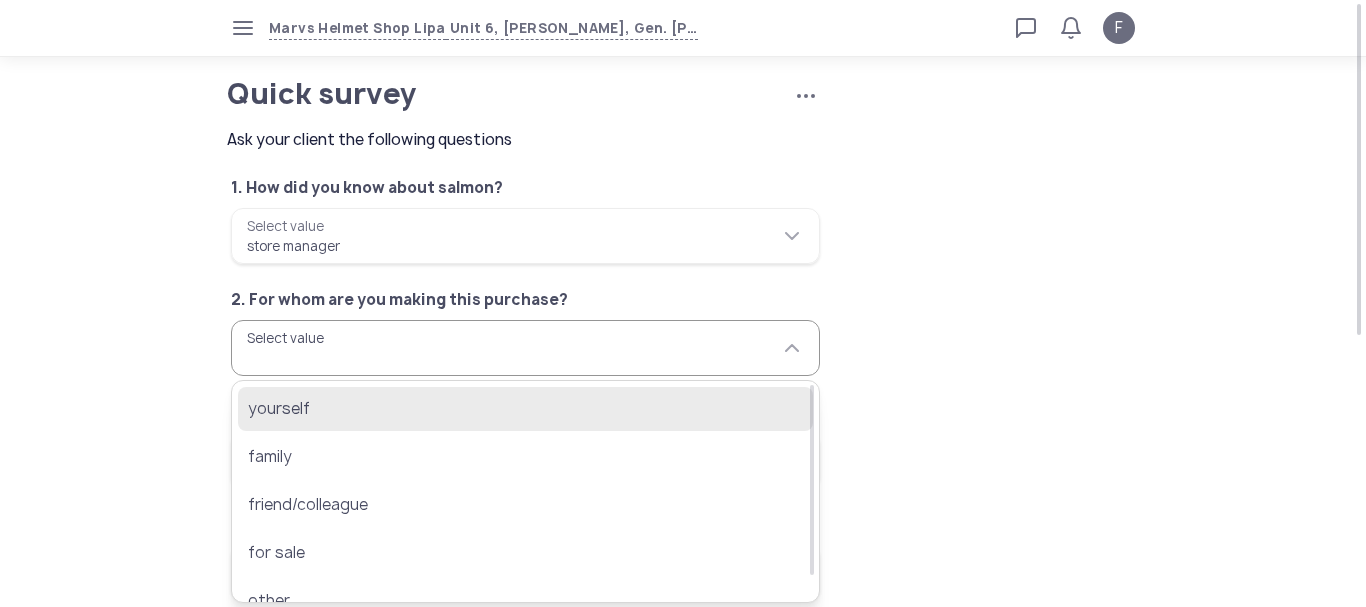 click on "yourself" 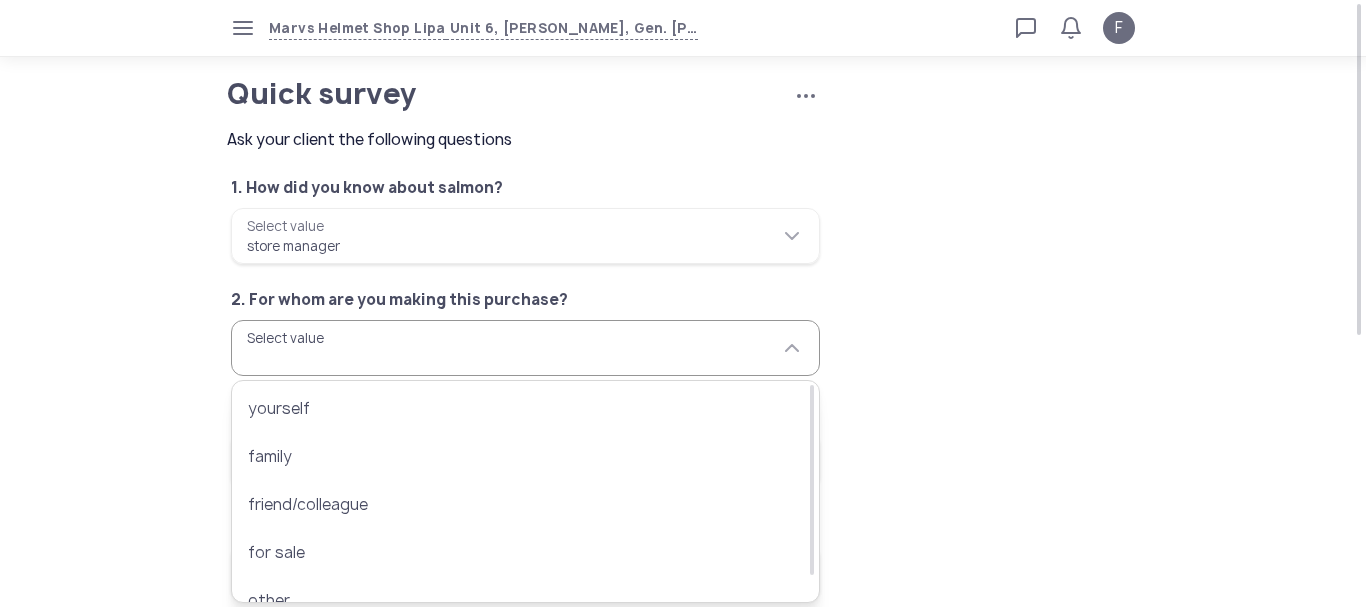 type on "********" 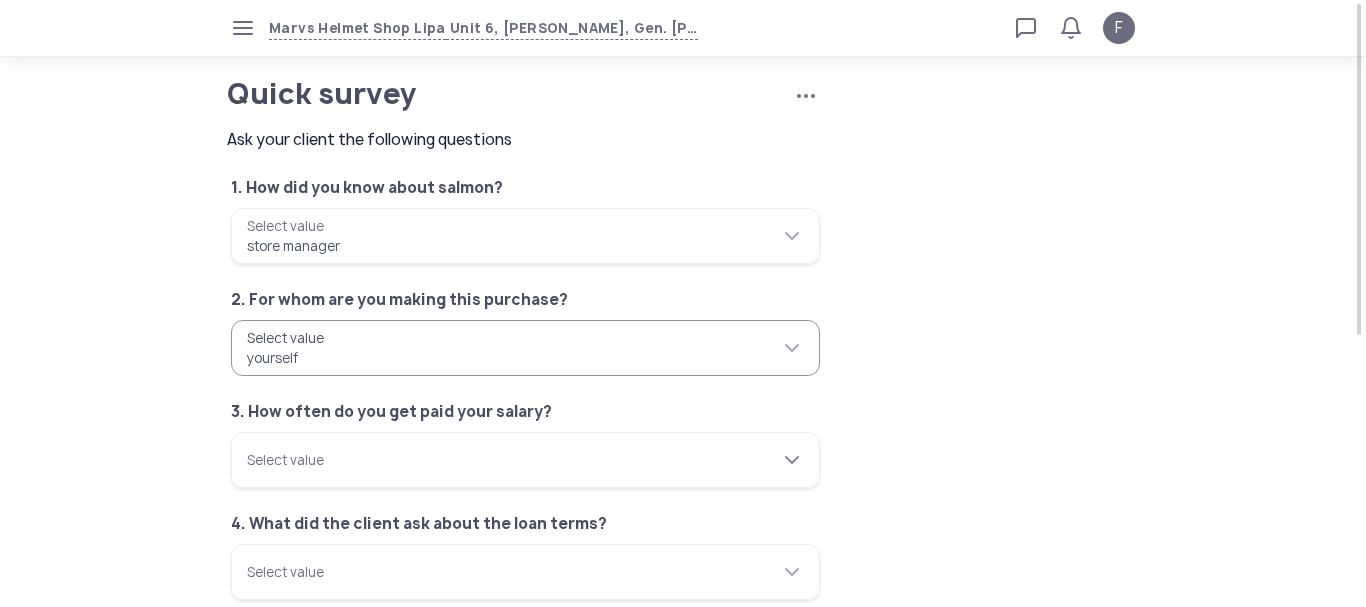 click on "Select value" at bounding box center (525, 460) 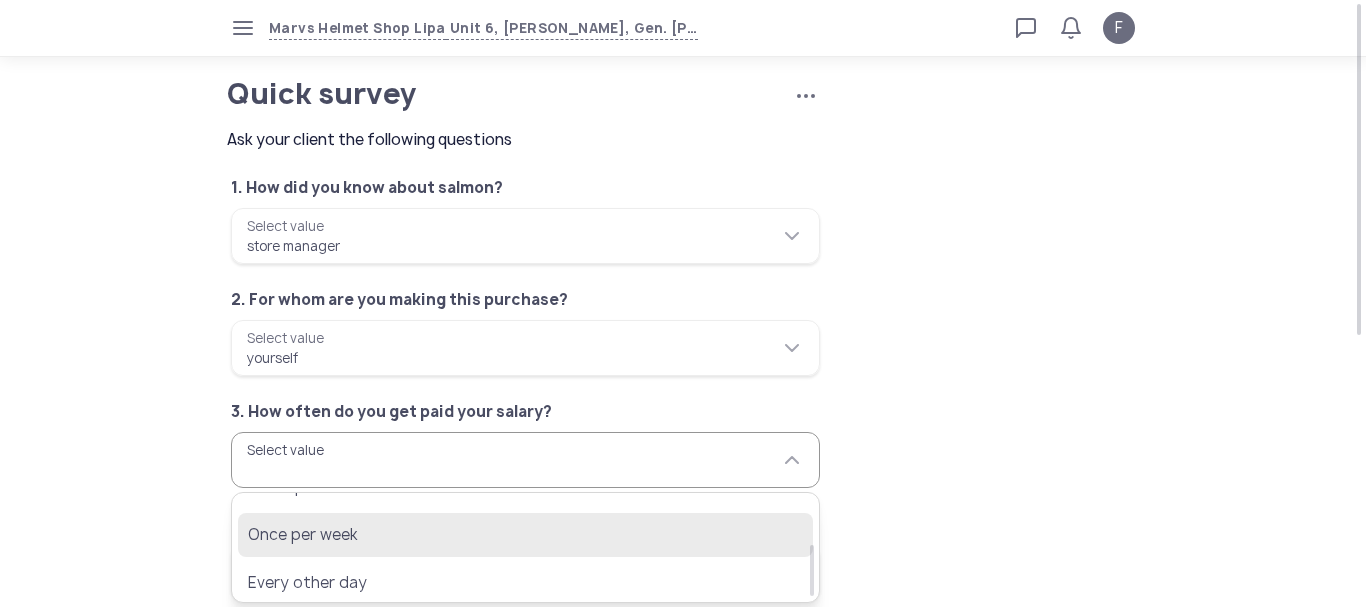 scroll, scrollTop: 91, scrollLeft: 0, axis: vertical 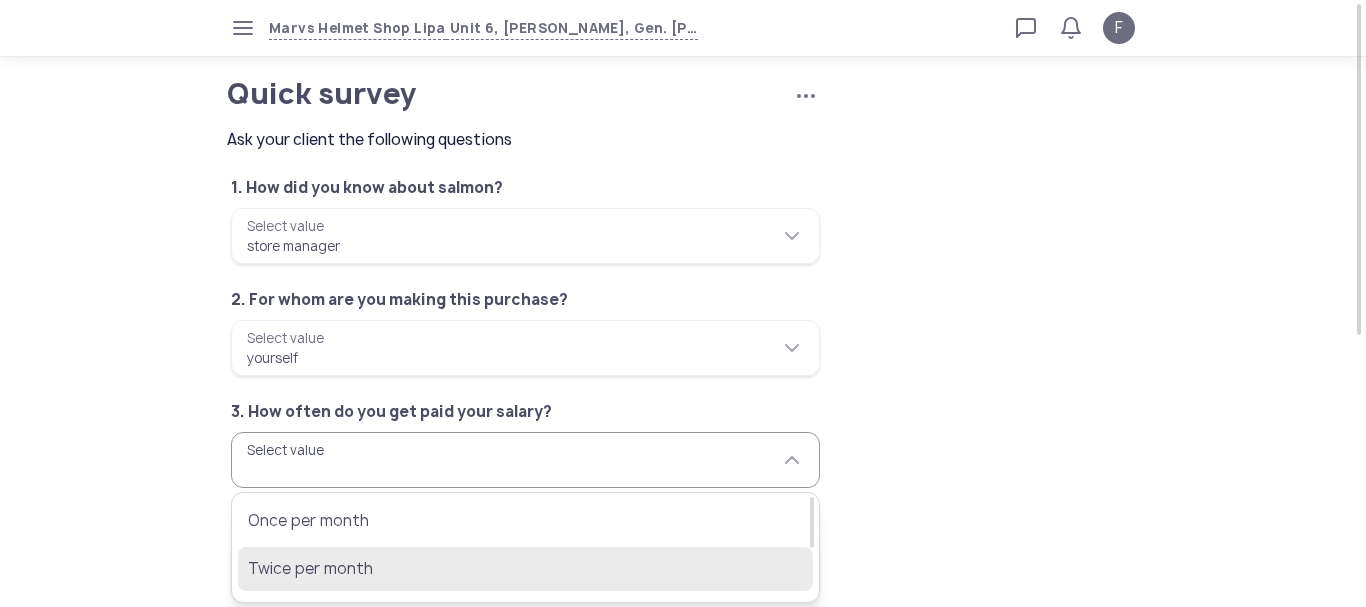click on "Twice per month" 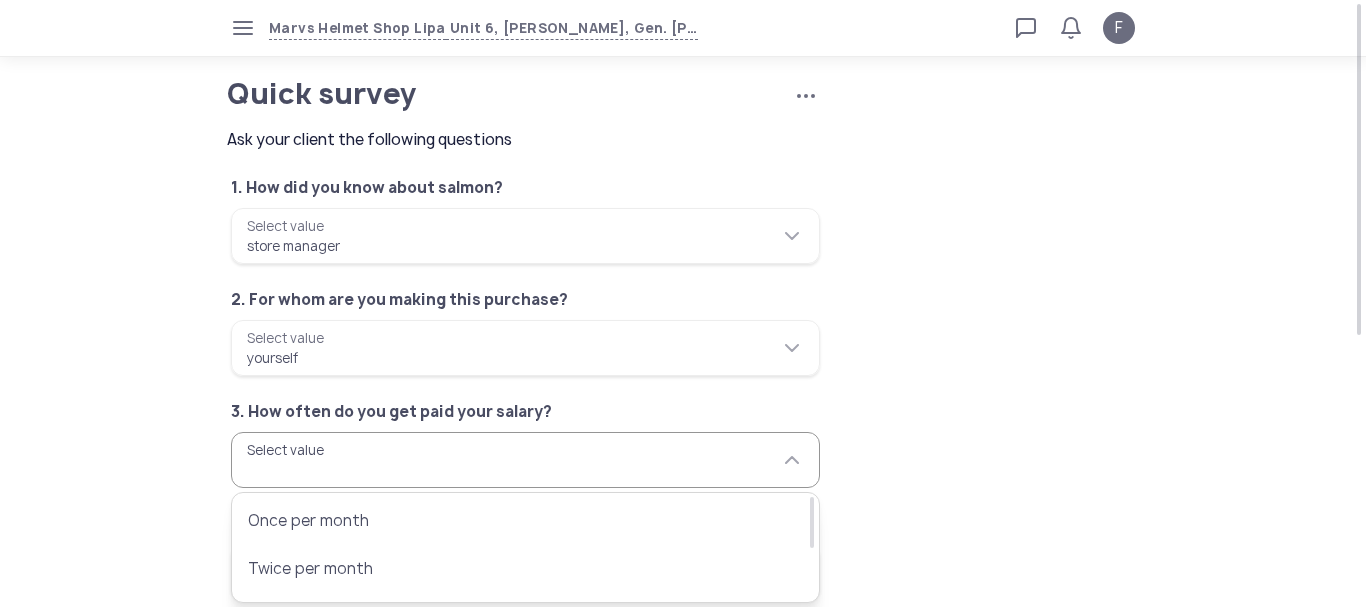 type on "**********" 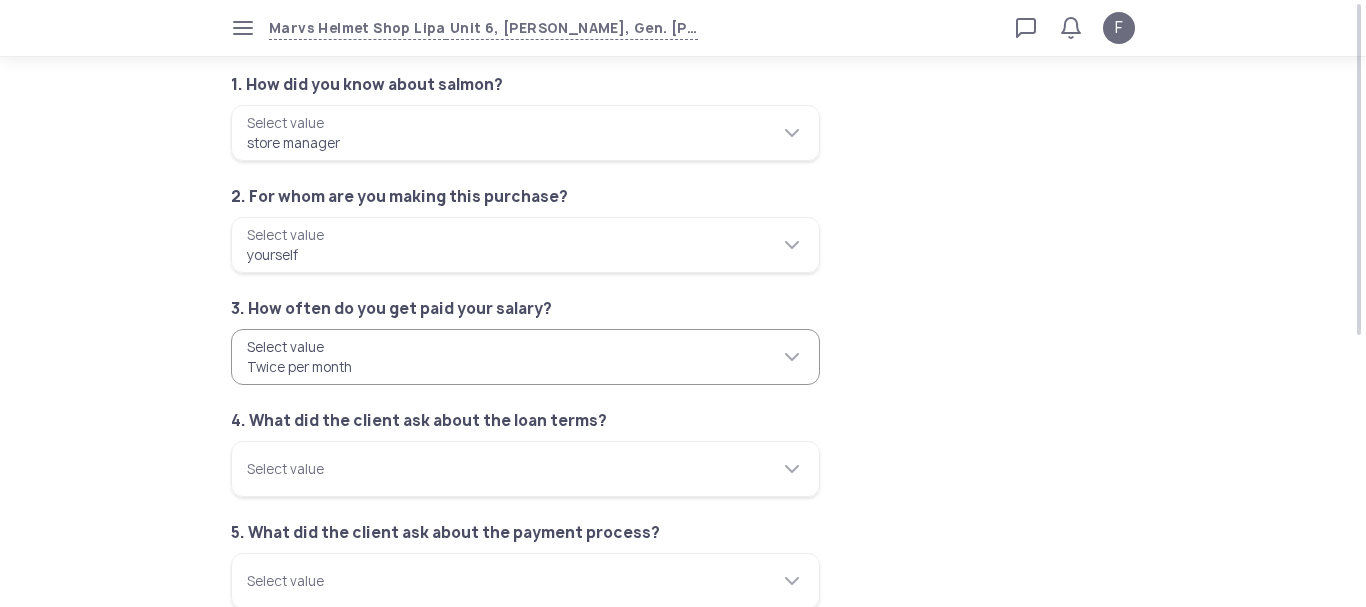 scroll, scrollTop: 200, scrollLeft: 0, axis: vertical 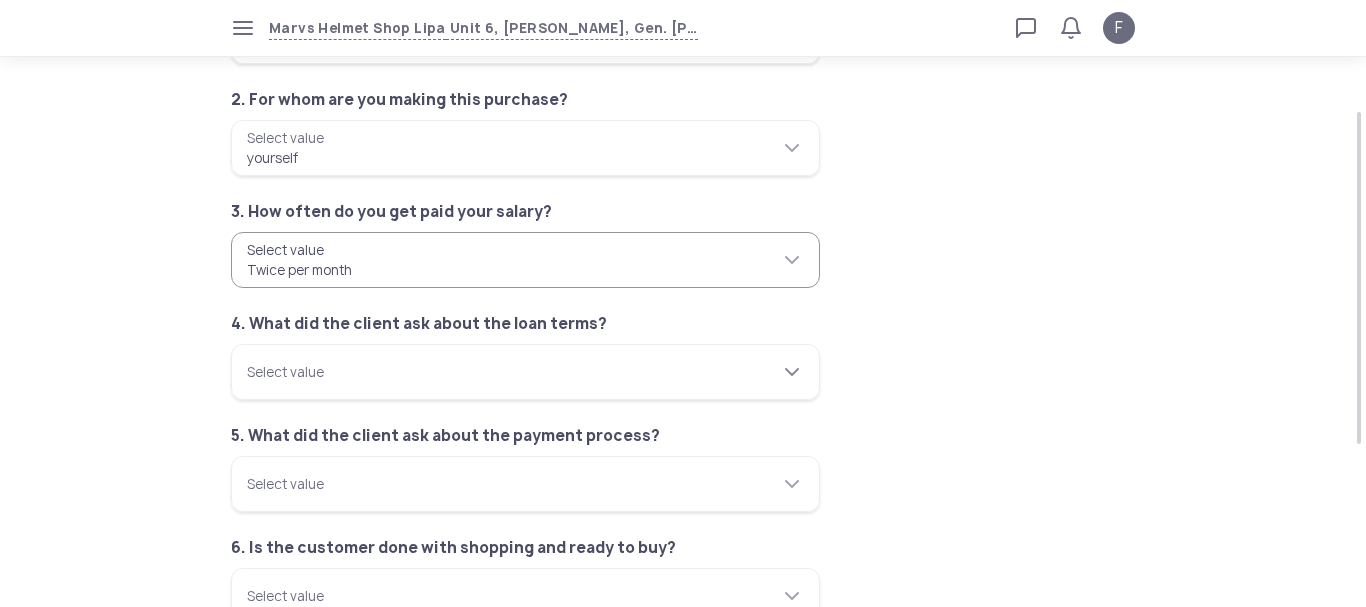 click 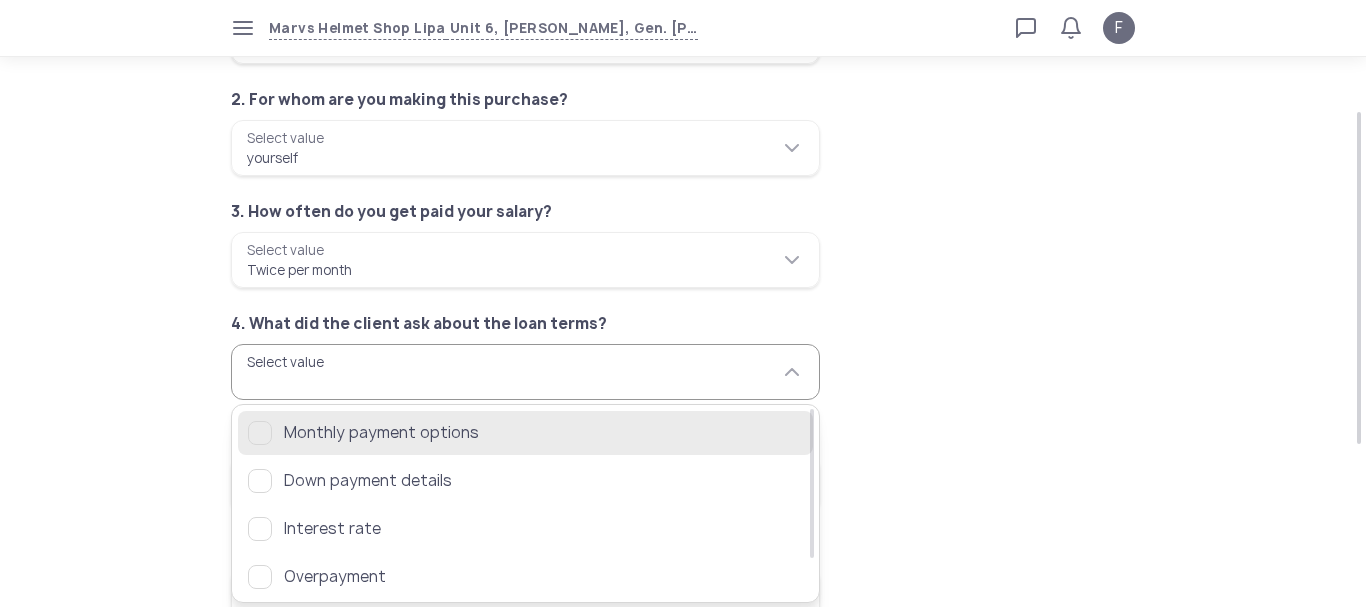 click on "Monthly payment options" 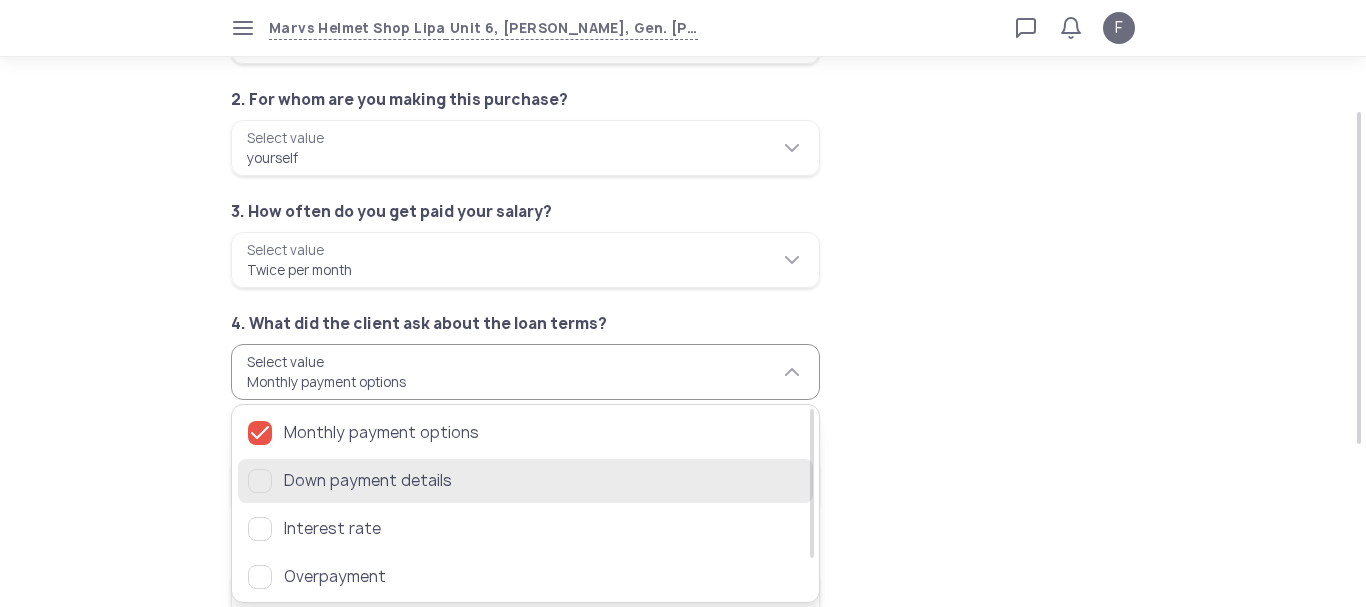 click on "Down payment details" 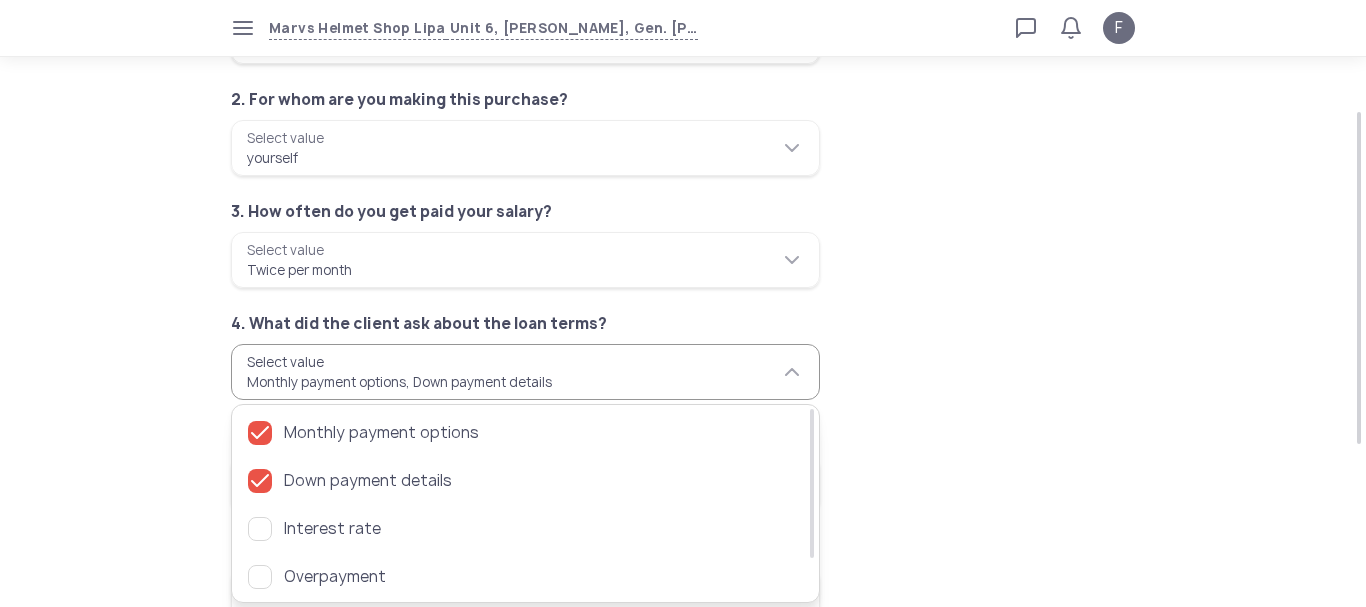 click on "**********" 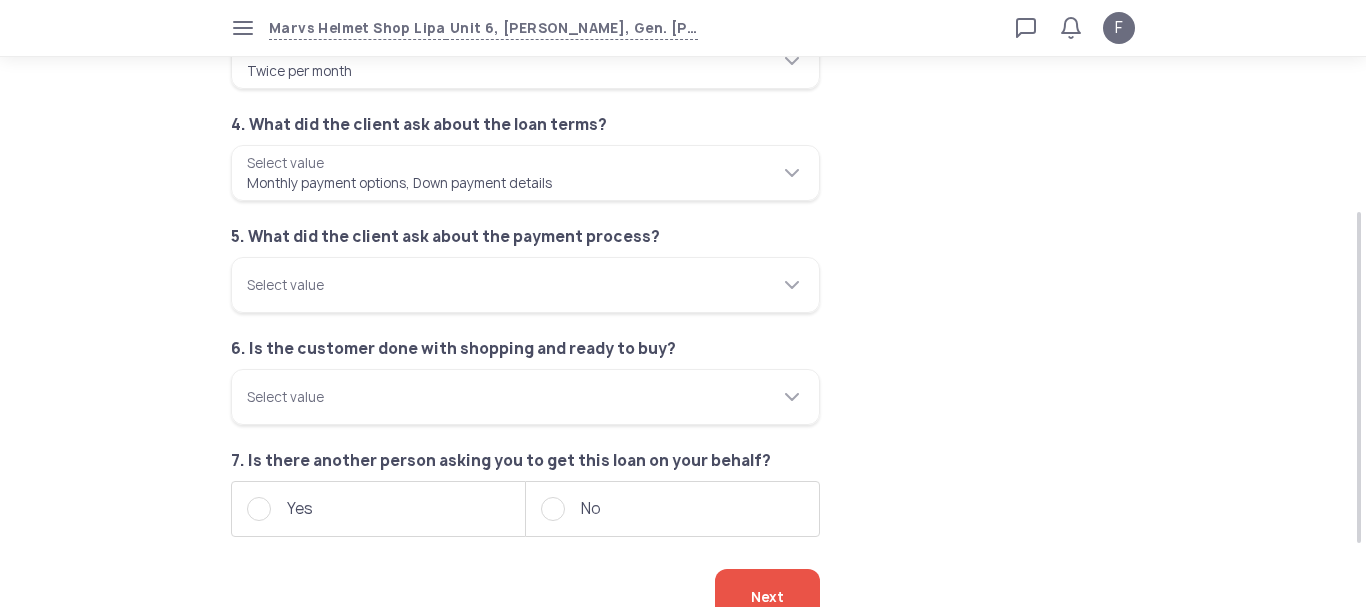 scroll, scrollTop: 400, scrollLeft: 0, axis: vertical 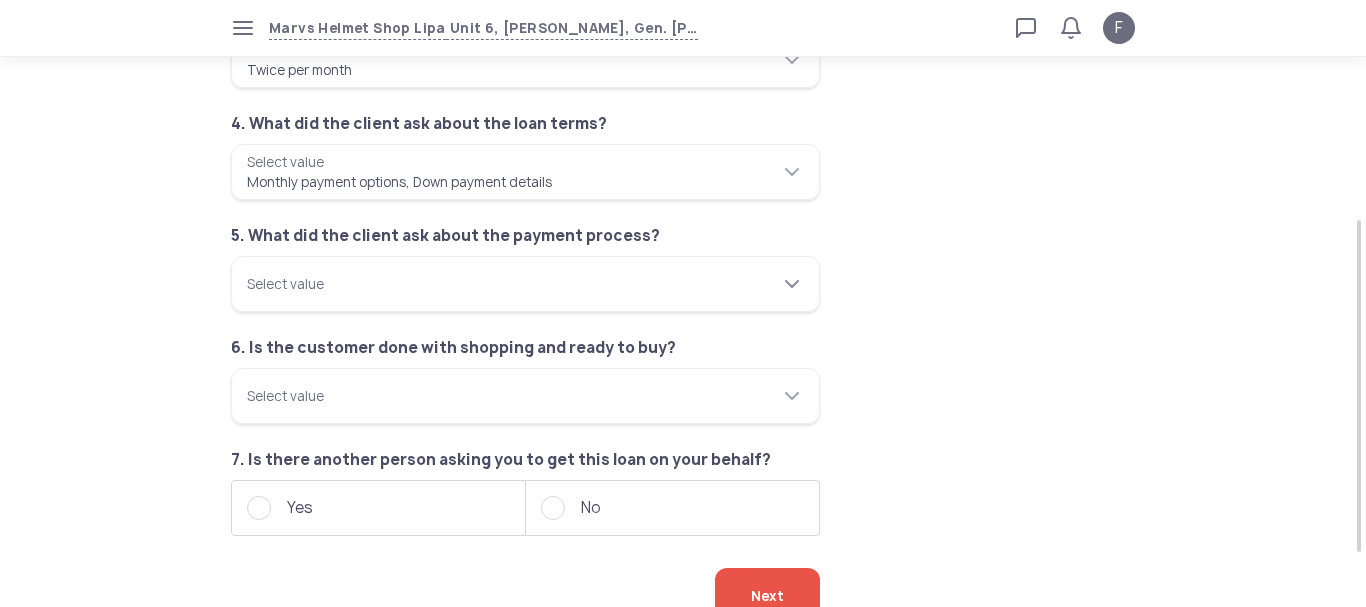 click on "Select value" 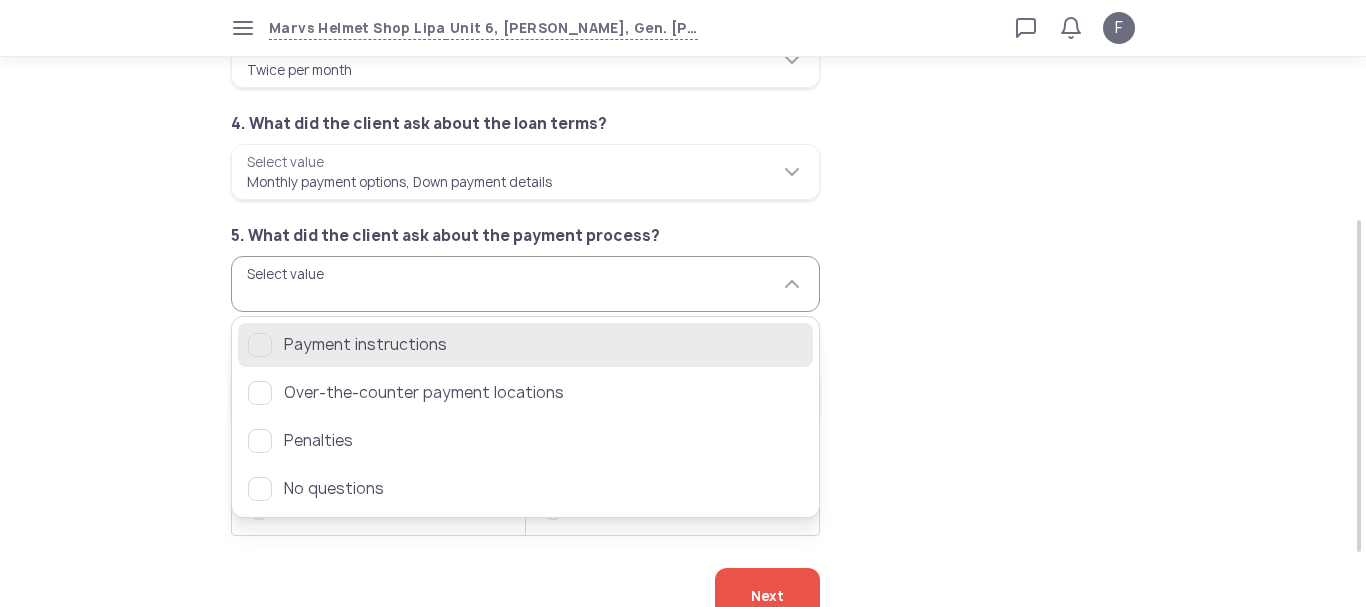 click on "Payment instructions" 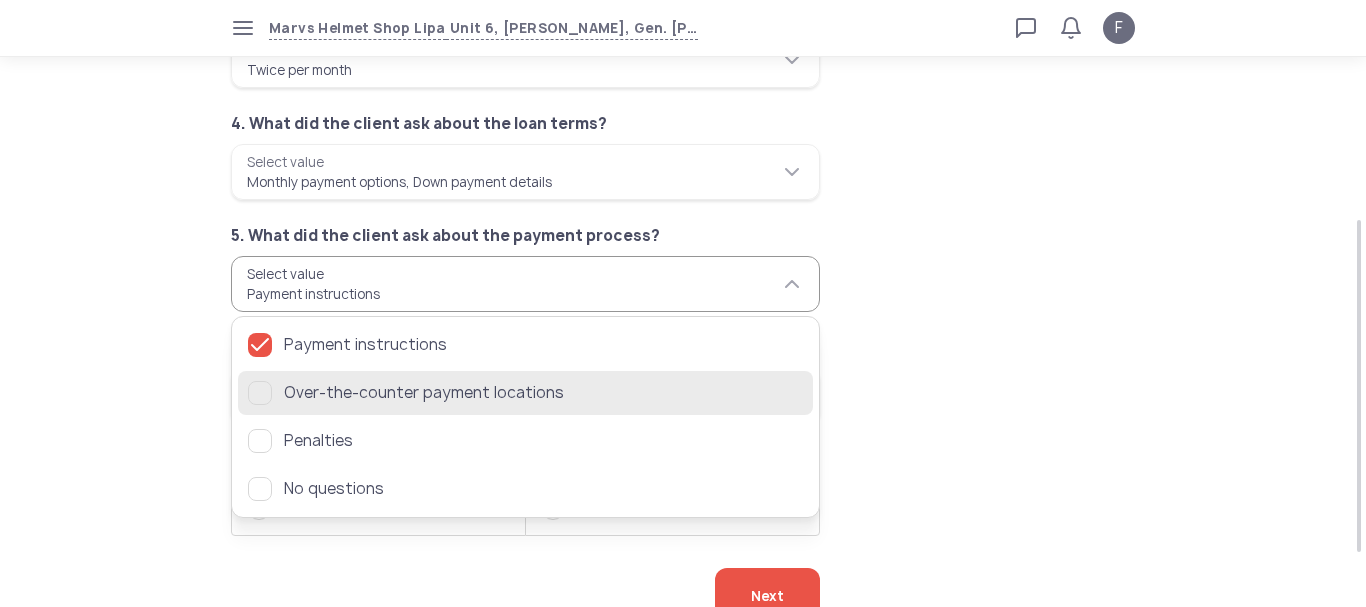 click on "Over-the-counter payment locations" 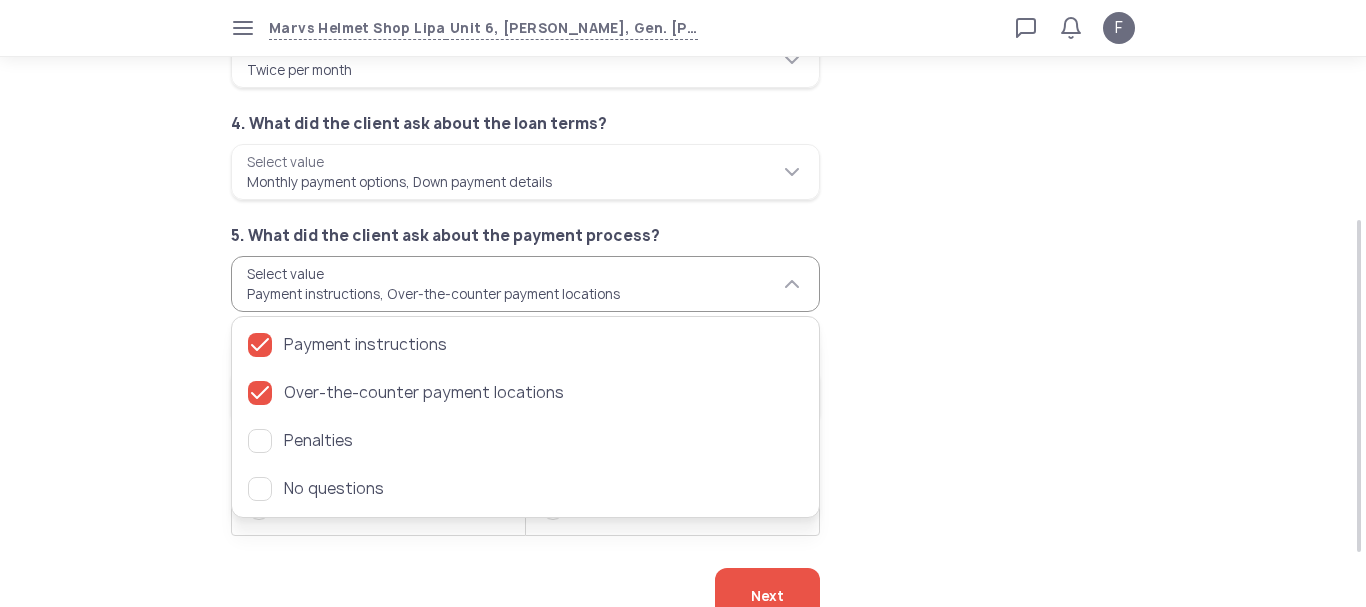 click on "**********" 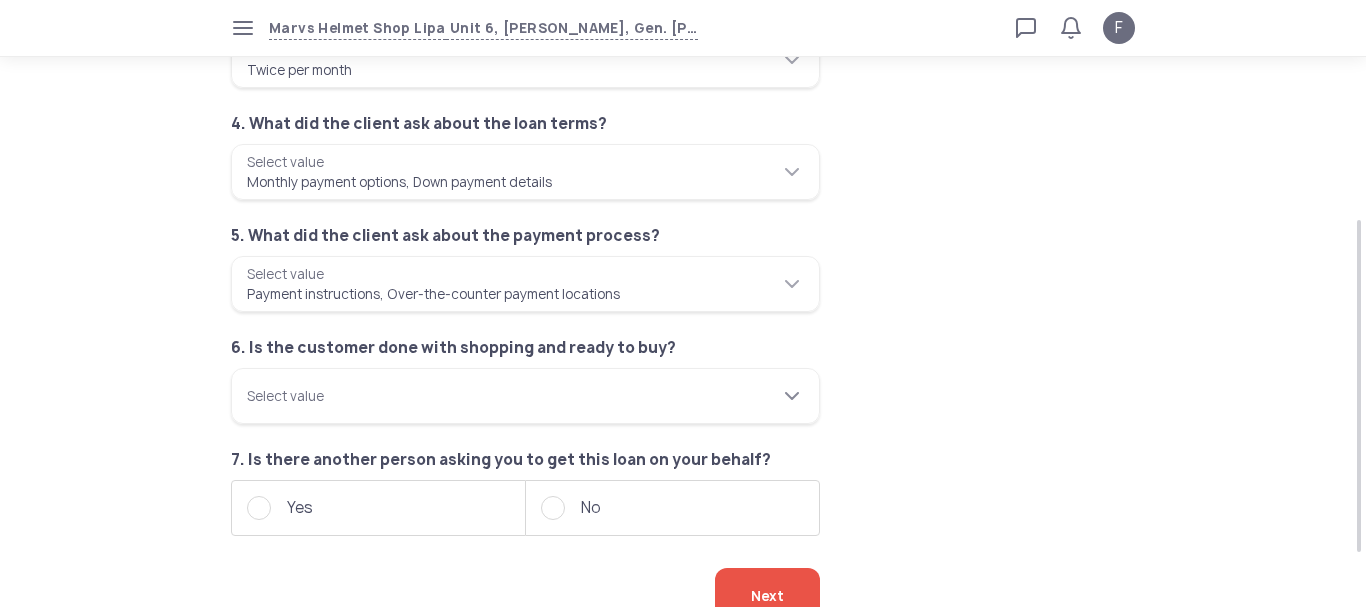 click on "Select value" at bounding box center [525, 396] 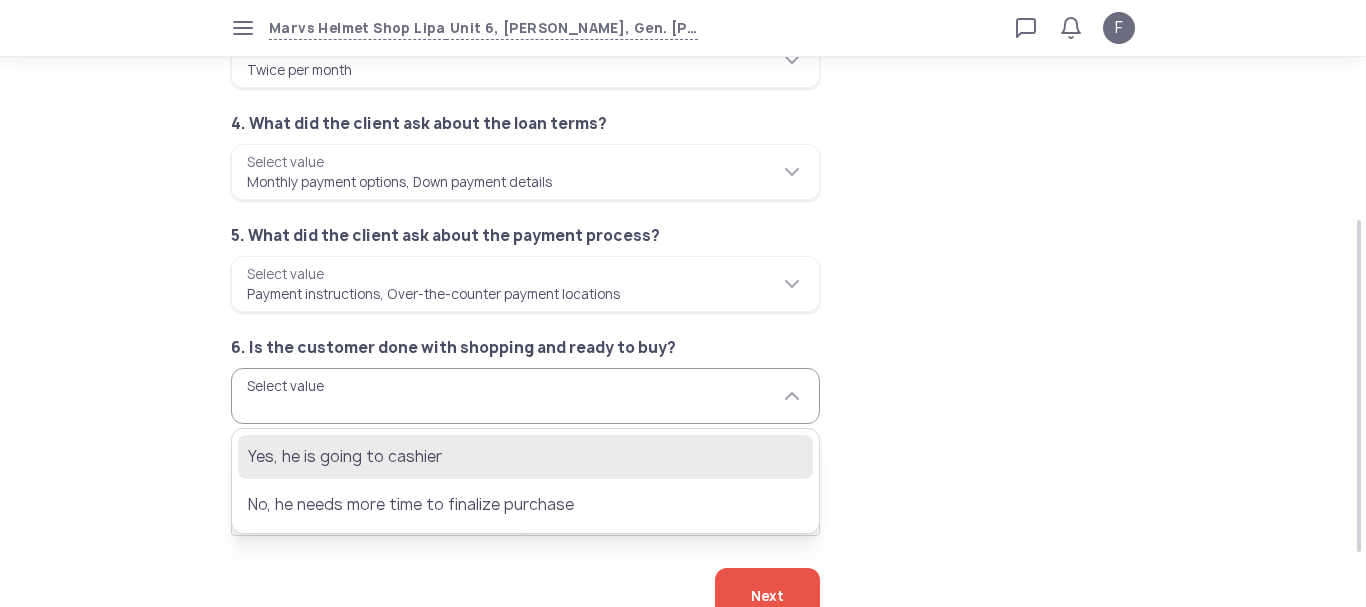 click on "Yes, he is going to cashier" 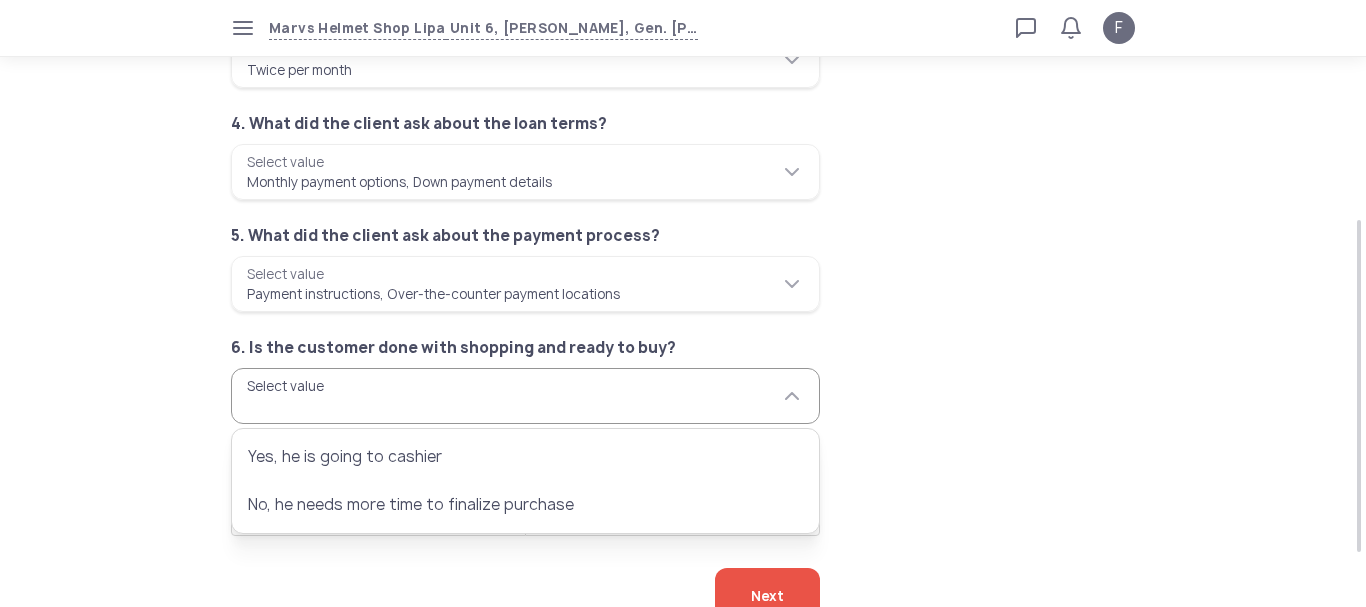 type on "**********" 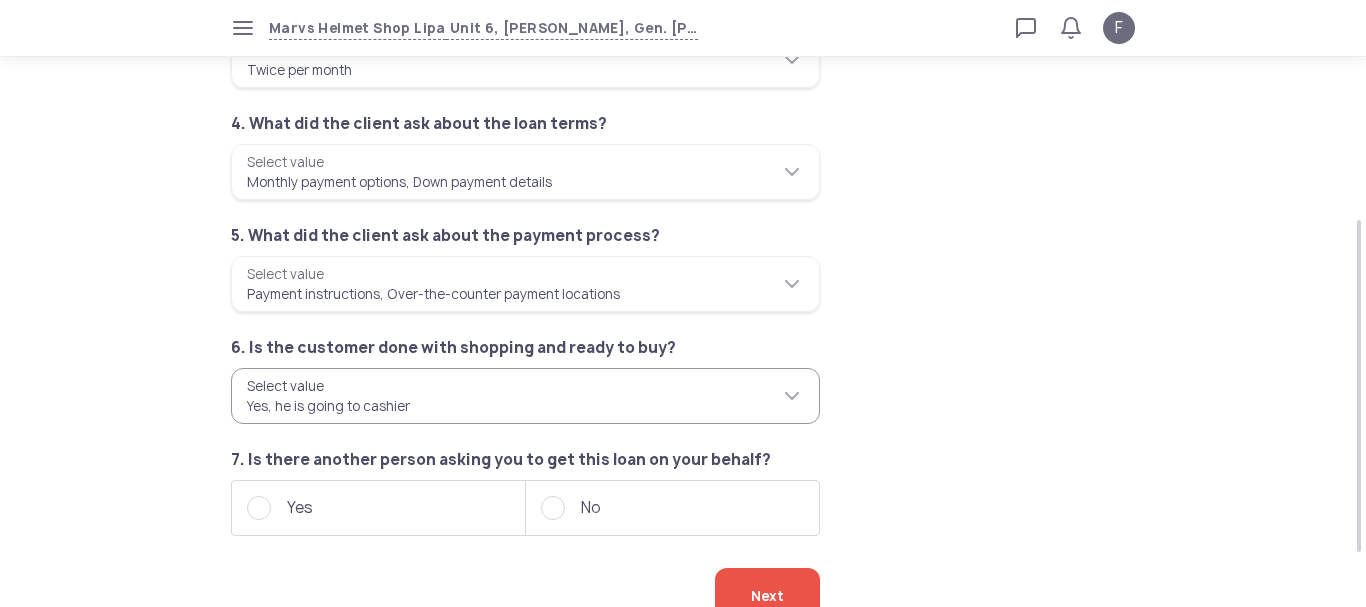 click on "No" 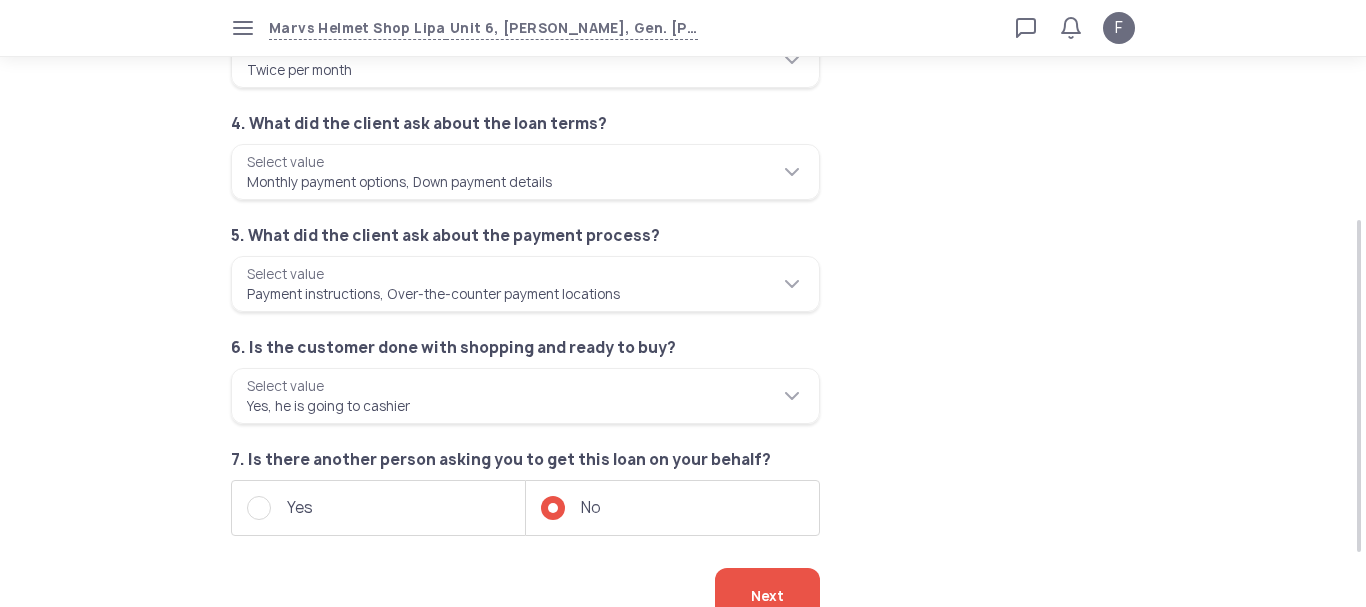 click on "Next" 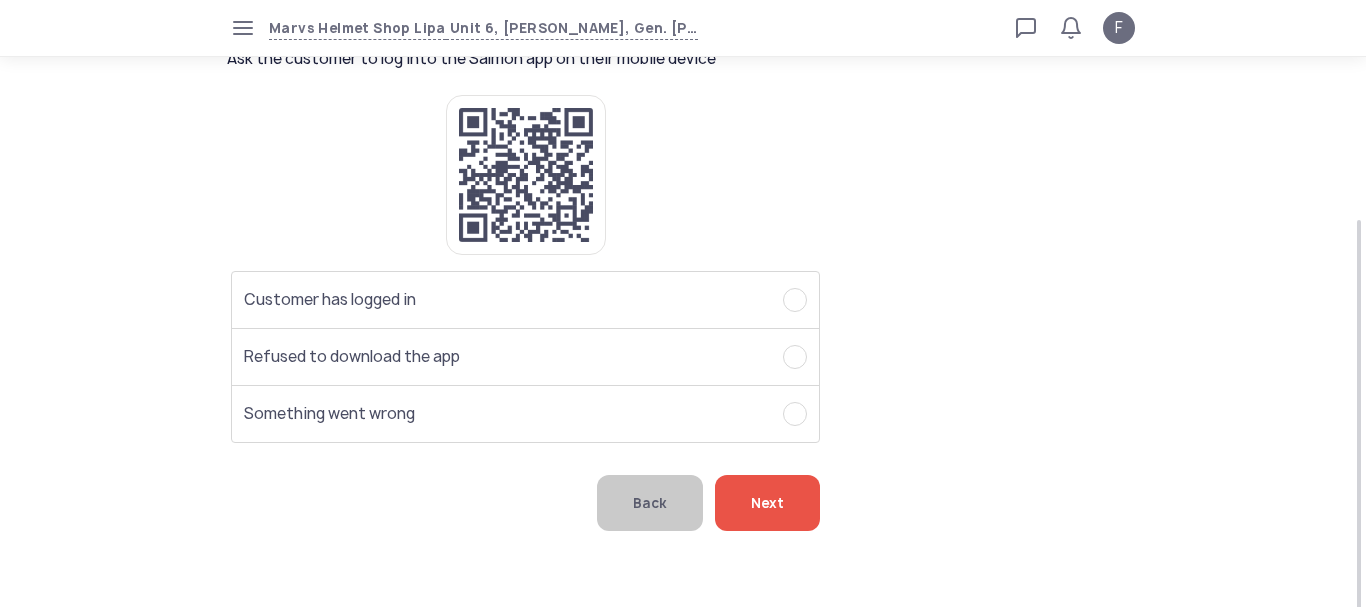 scroll, scrollTop: 0, scrollLeft: 0, axis: both 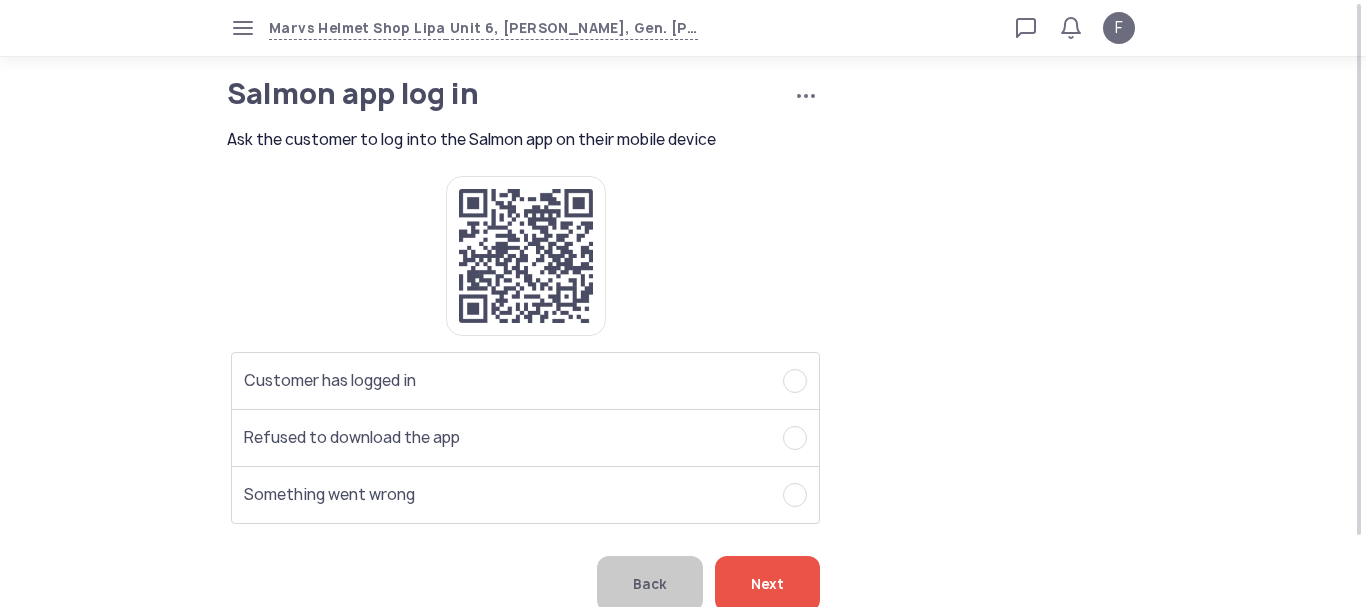 click on "Customer has logged in" 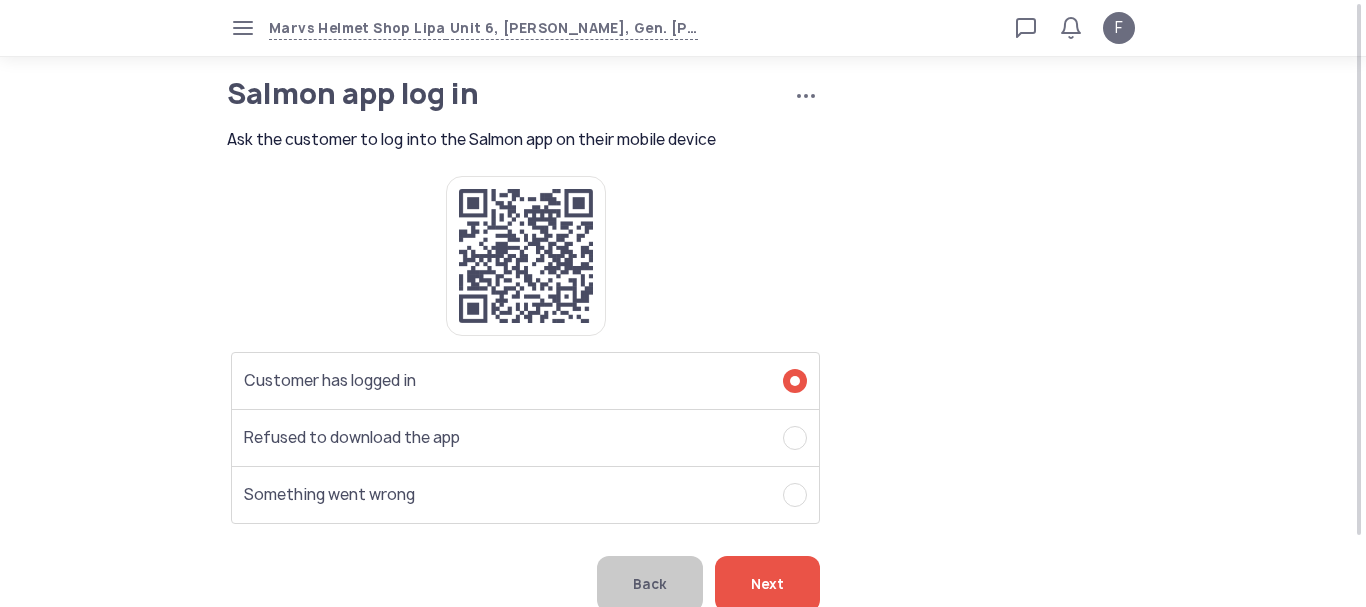 click on "Next" 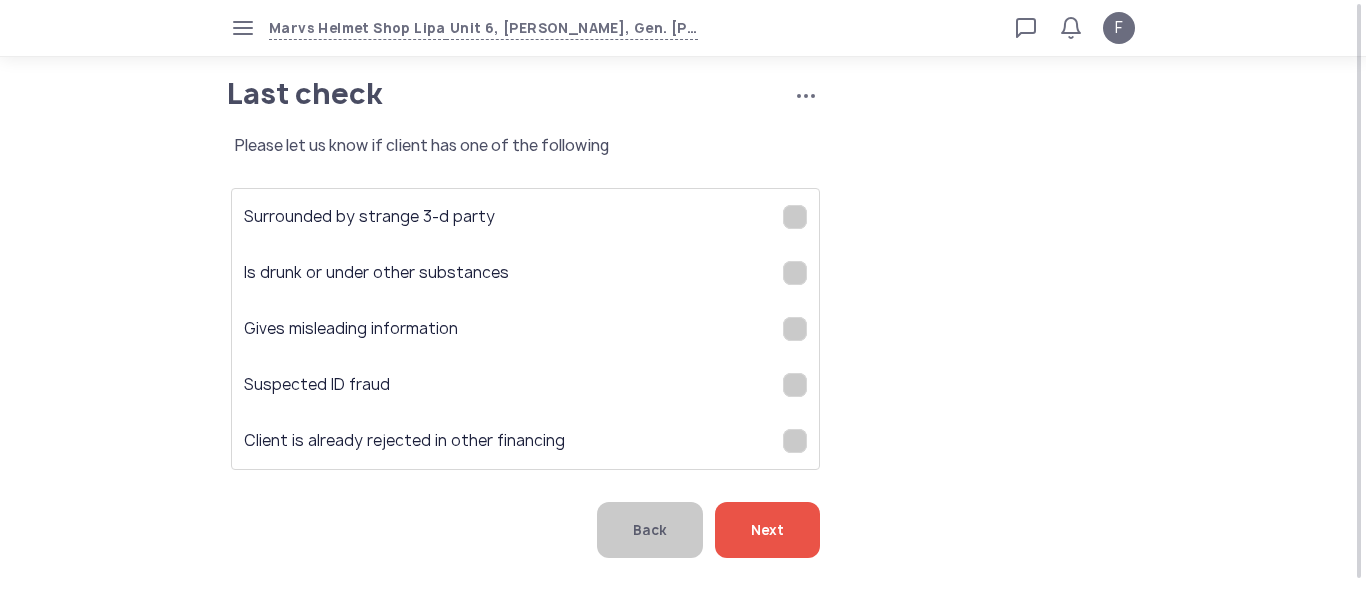 click on "Next" 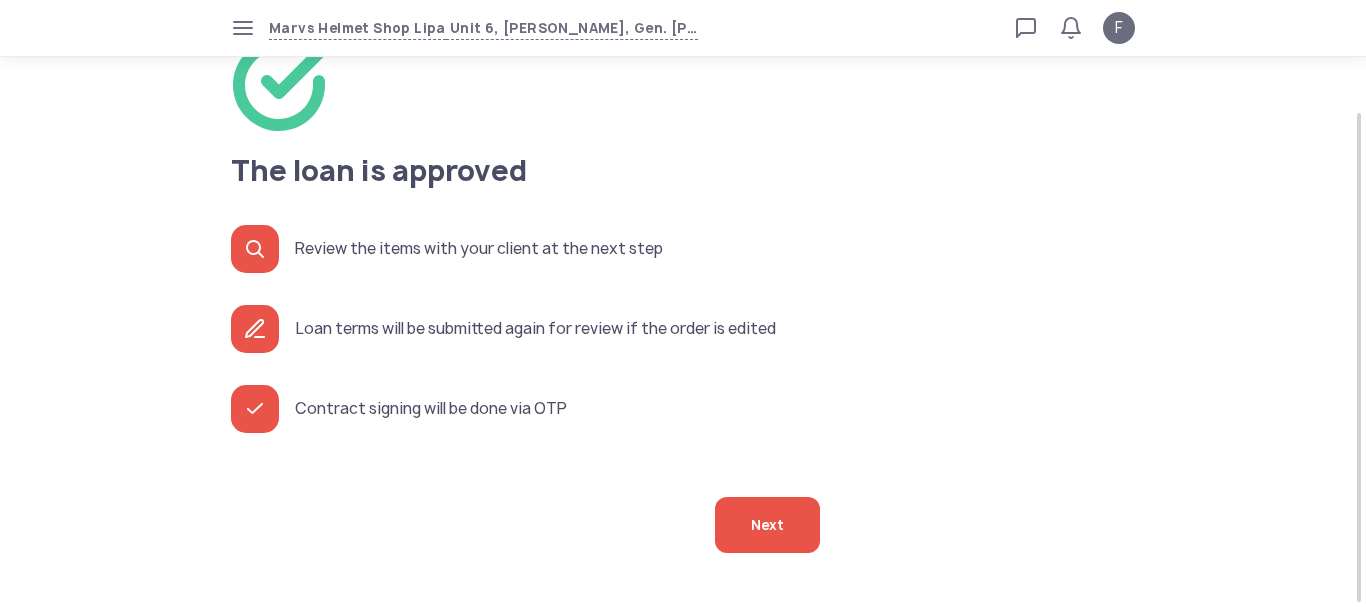 scroll, scrollTop: 141, scrollLeft: 0, axis: vertical 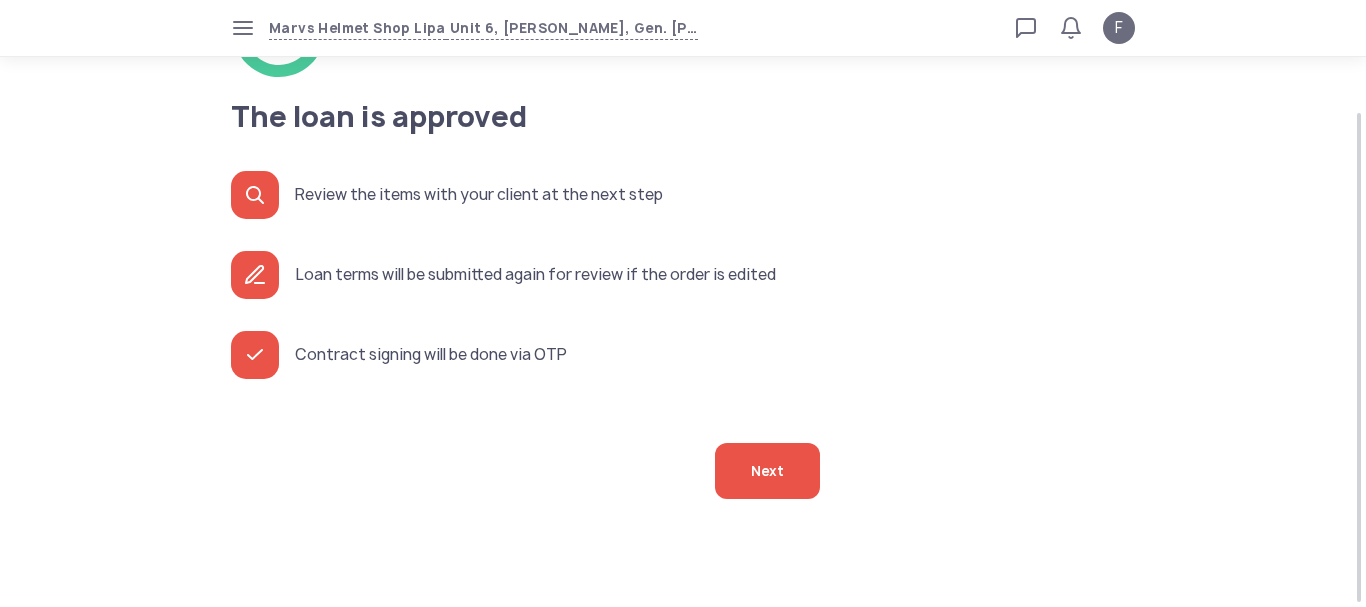 click on "Next" 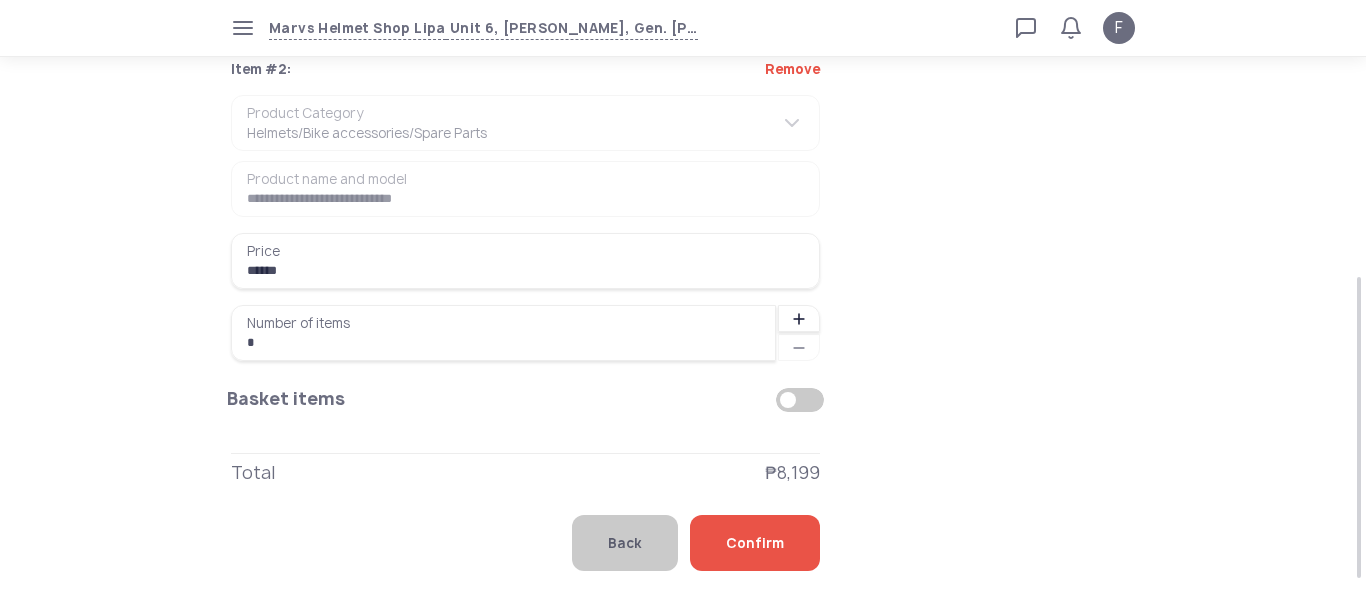 scroll, scrollTop: 599, scrollLeft: 0, axis: vertical 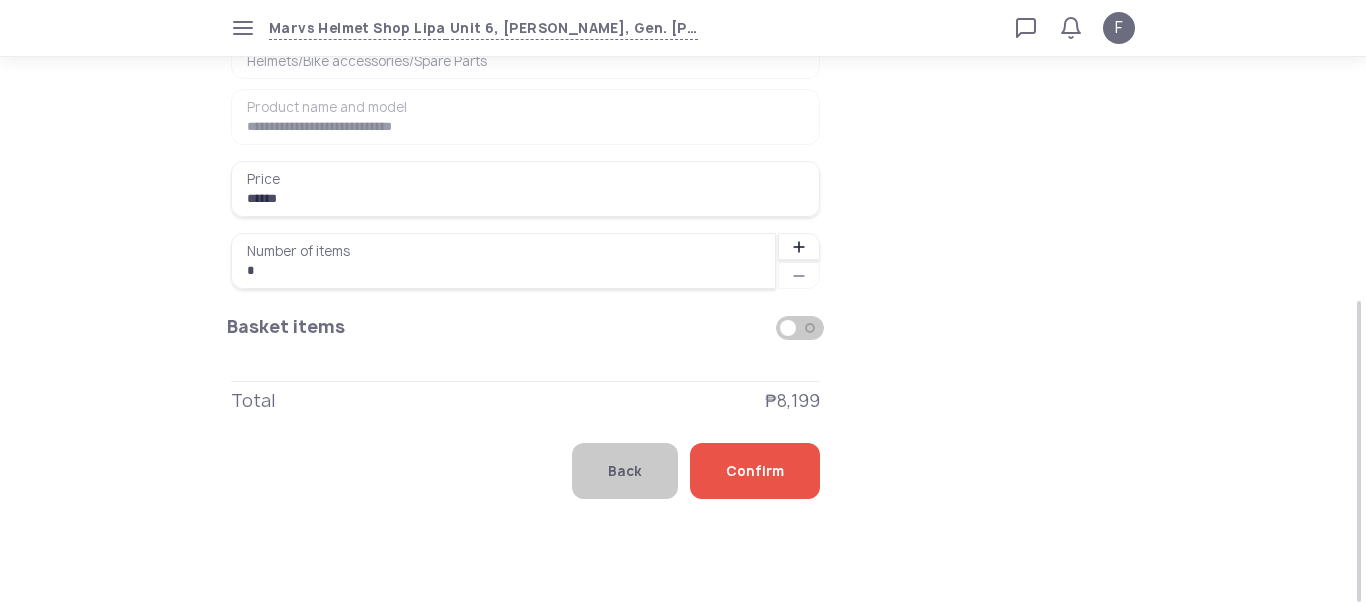 click on "Confirm" 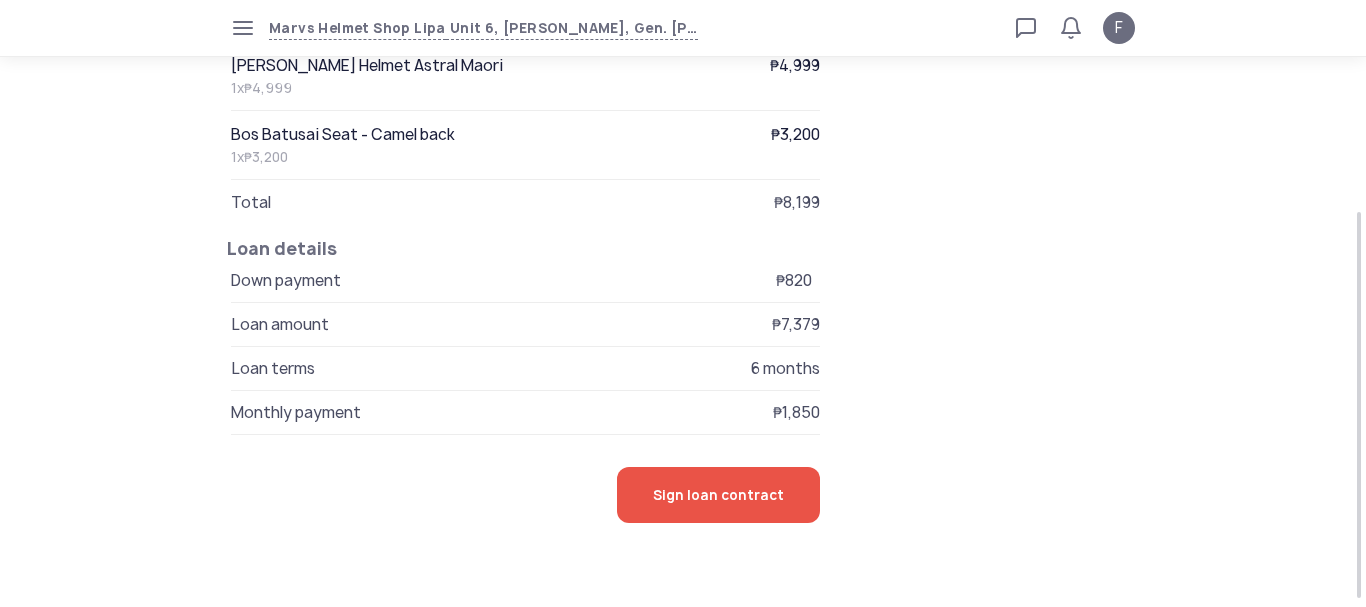 scroll, scrollTop: 228, scrollLeft: 0, axis: vertical 